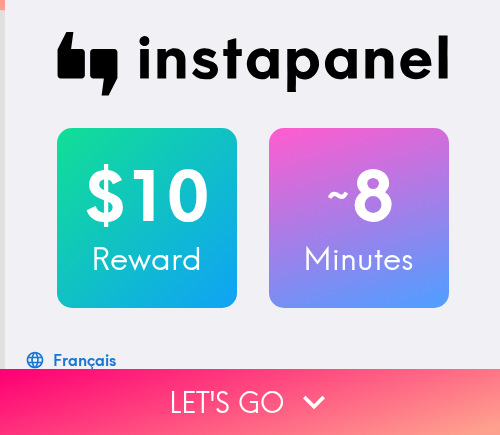 scroll, scrollTop: 0, scrollLeft: 0, axis: both 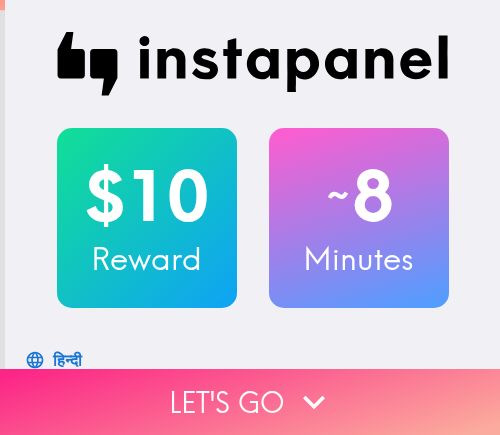 click on "Let's go" at bounding box center [250, 402] 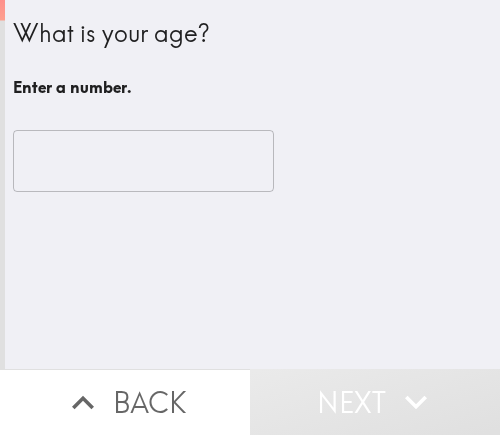 click at bounding box center [143, 161] 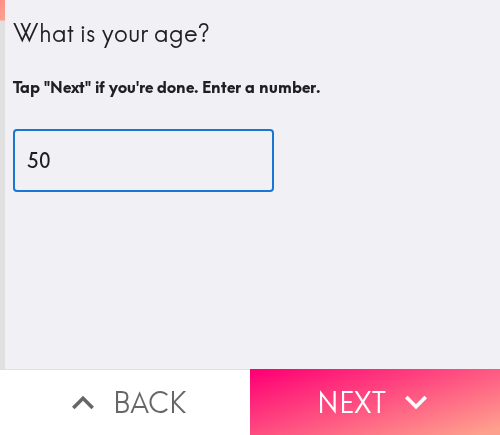 type on "50" 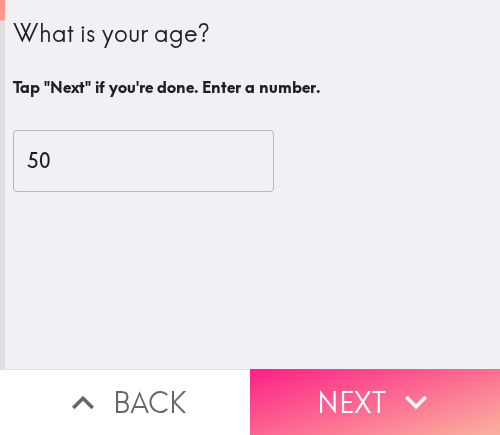 click on "Next" at bounding box center [375, 402] 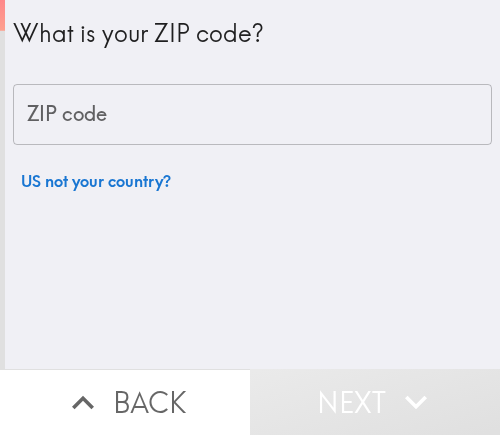 click on "ZIP code" at bounding box center (252, 115) 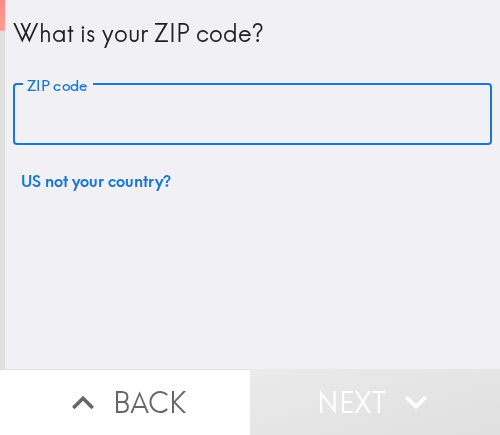 click on "ZIP code" at bounding box center [252, 115] 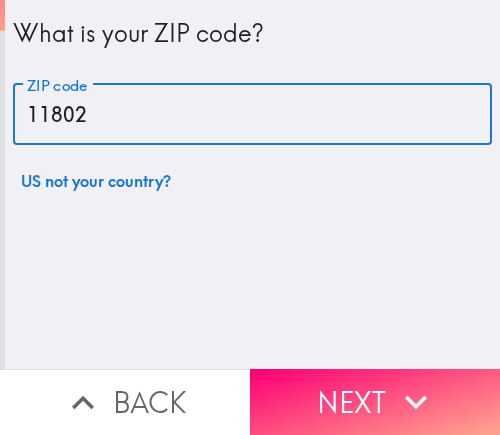 type on "11802" 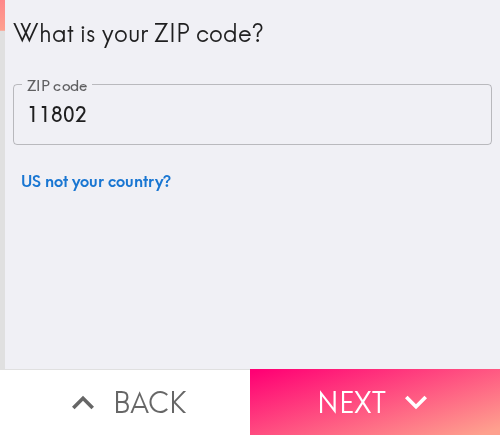 click on "What is your ZIP code? ZIP code 11802 ZIP code US not your country?" at bounding box center [252, 184] 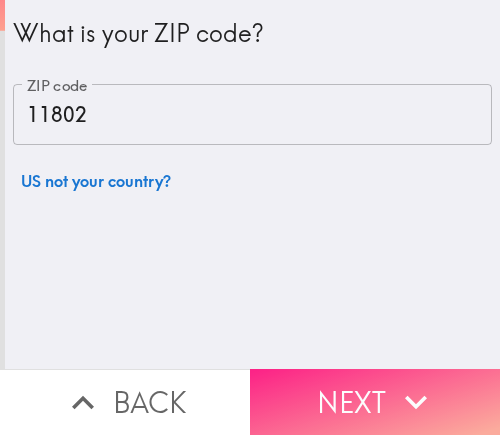 click on "Next" at bounding box center (375, 402) 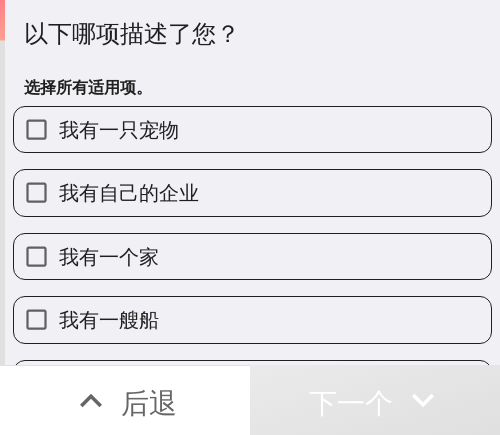 click on "以下哪项描述了您？ 选择所有适用项。" at bounding box center [252, 61] 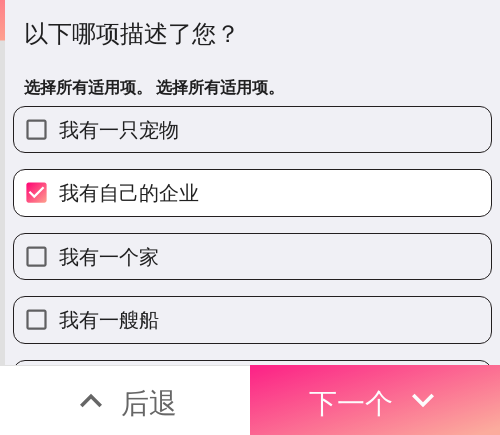 click on "下一个" at bounding box center [351, 402] 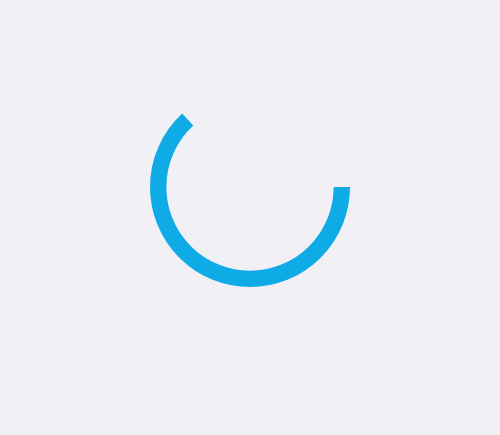 scroll, scrollTop: 0, scrollLeft: 0, axis: both 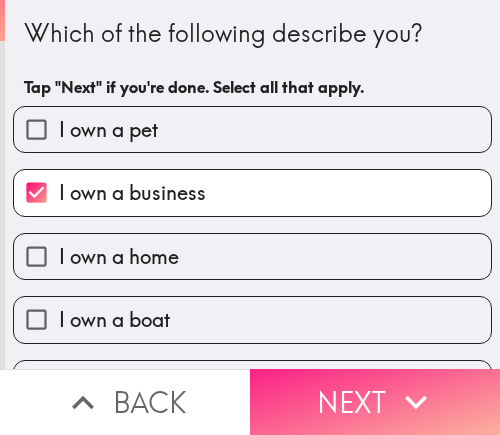 click on "Next" at bounding box center (375, 402) 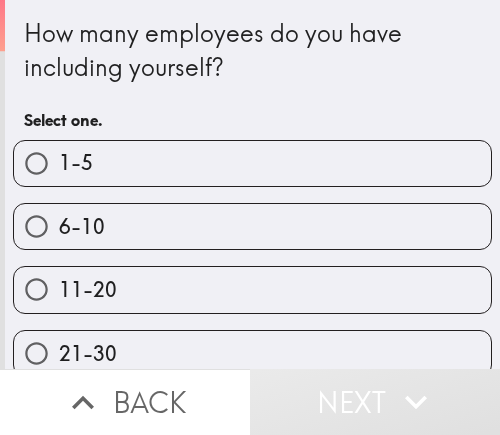 drag, startPoint x: 377, startPoint y: 156, endPoint x: 473, endPoint y: 155, distance: 96.00521 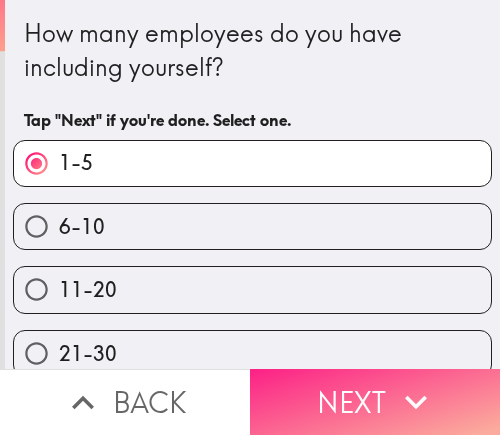 click on "Next" at bounding box center [375, 402] 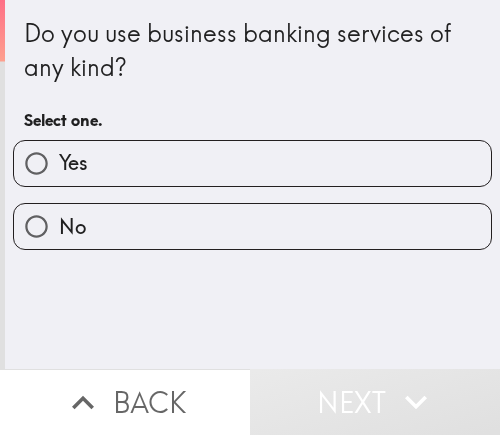 drag, startPoint x: 195, startPoint y: 168, endPoint x: 458, endPoint y: 167, distance: 263.0019 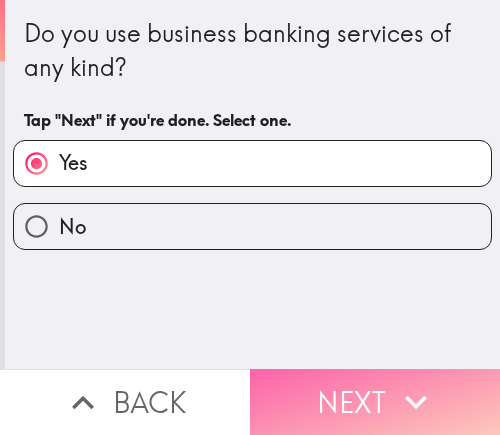 click on "Next" at bounding box center (375, 402) 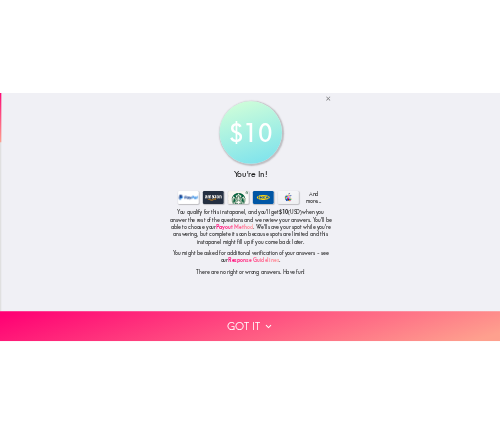 scroll, scrollTop: 0, scrollLeft: 0, axis: both 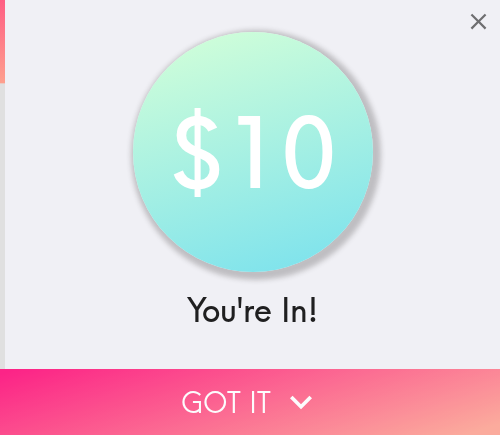 click on "Got it" at bounding box center [250, 402] 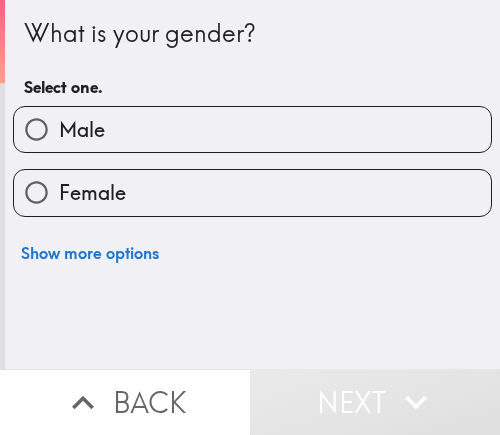 drag, startPoint x: 180, startPoint y: 270, endPoint x: 169, endPoint y: 252, distance: 21.095022 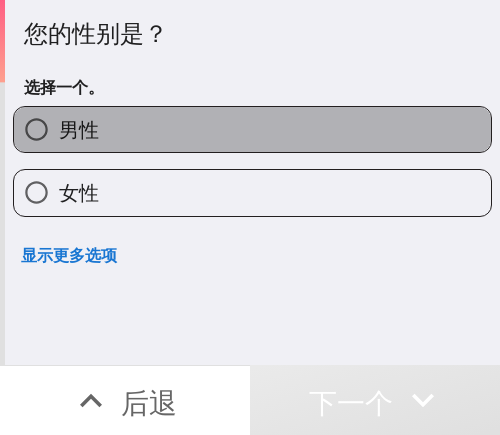 drag, startPoint x: 408, startPoint y: 138, endPoint x: 472, endPoint y: 138, distance: 64 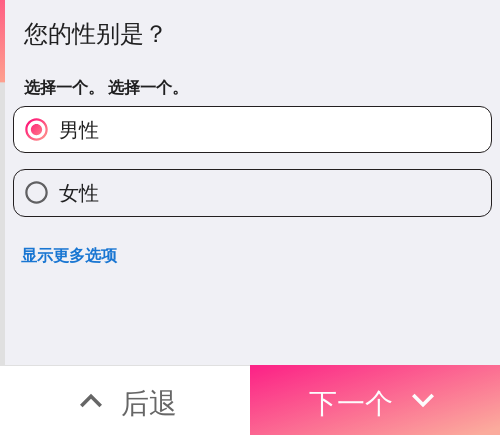 click 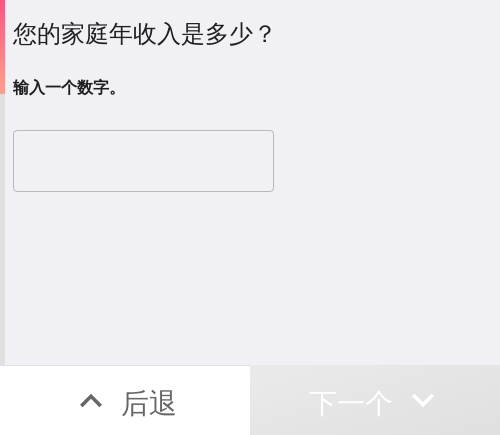 click at bounding box center [143, 161] 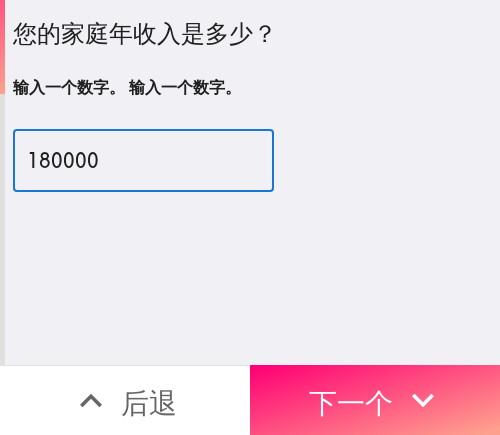 type on "180000" 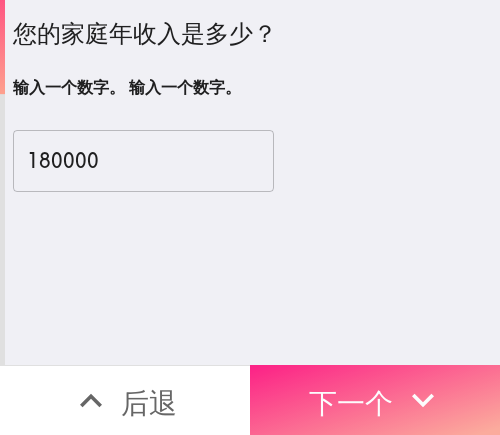 drag, startPoint x: 398, startPoint y: 366, endPoint x: 433, endPoint y: 366, distance: 35 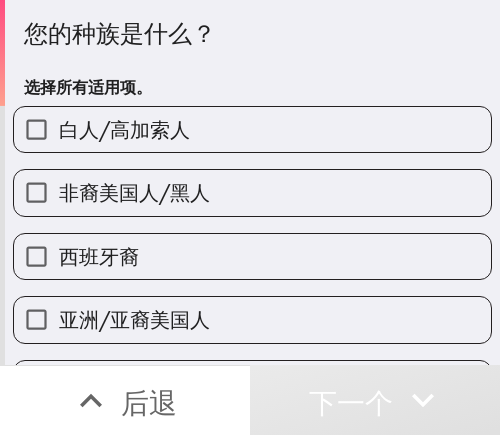 drag, startPoint x: 333, startPoint y: 119, endPoint x: 378, endPoint y: 113, distance: 45.39824 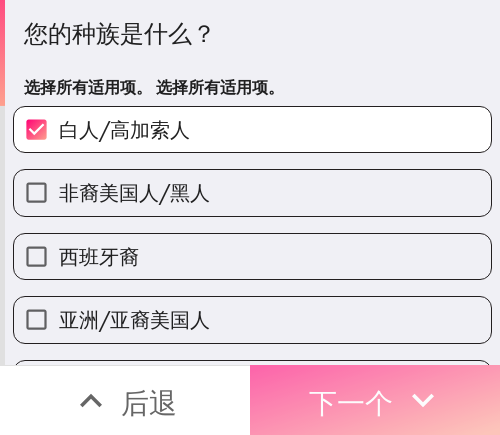 click on "下一个" at bounding box center (351, 402) 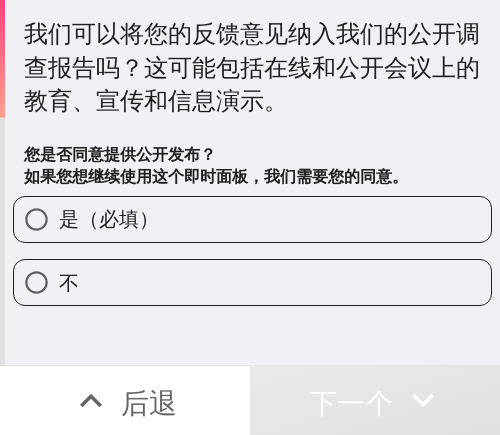click on "是（必填）" at bounding box center (252, 219) 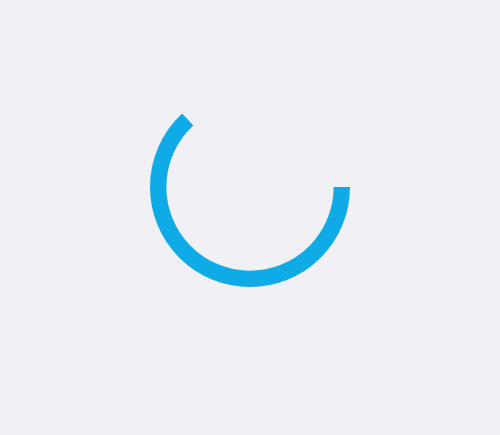scroll, scrollTop: 0, scrollLeft: 0, axis: both 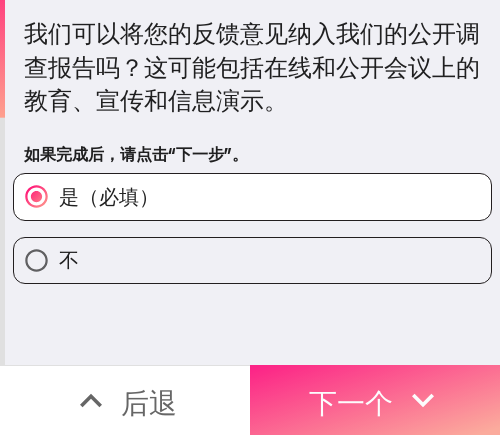 click 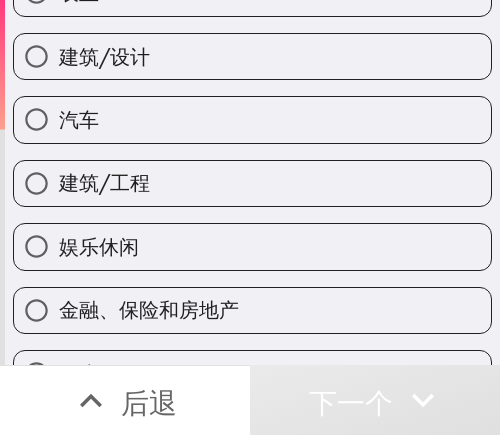 scroll, scrollTop: 100, scrollLeft: 0, axis: vertical 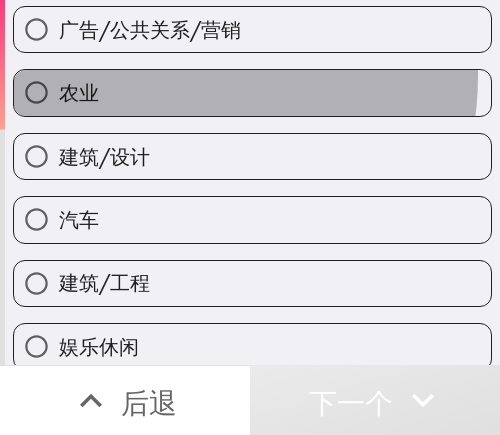 click on "农业" at bounding box center [252, 92] 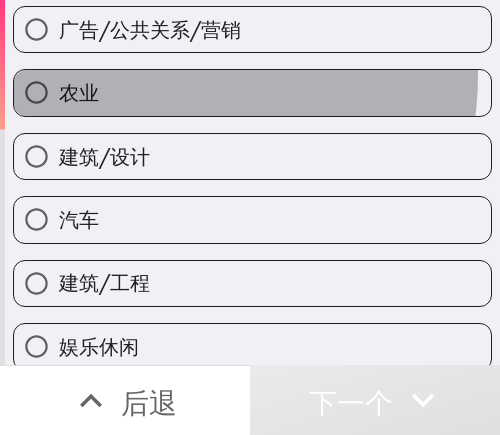 radio on "true" 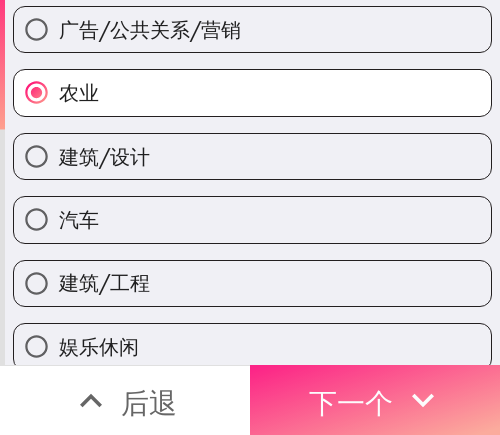 click on "下一个" at bounding box center (351, 402) 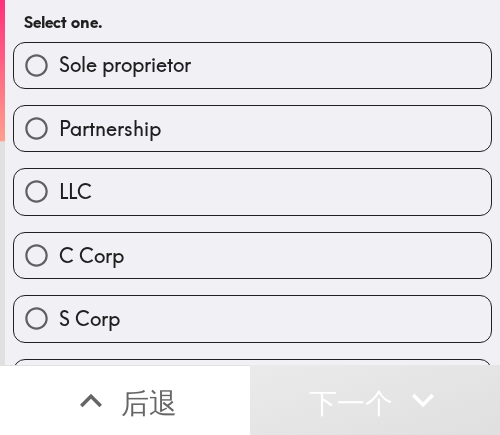scroll, scrollTop: 65, scrollLeft: 0, axis: vertical 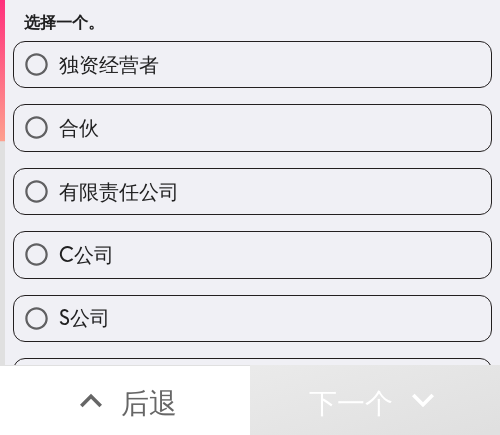 click on "独资经营者" at bounding box center (252, 64) 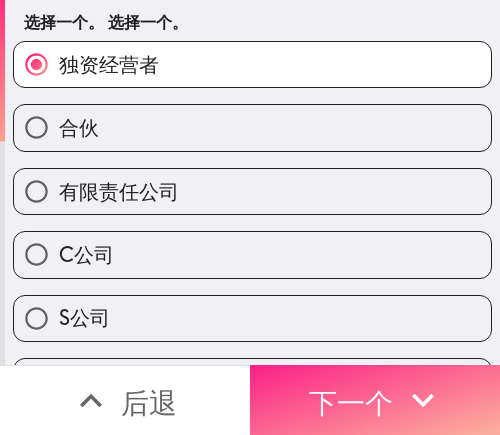 click on "下一个" at bounding box center [375, 400] 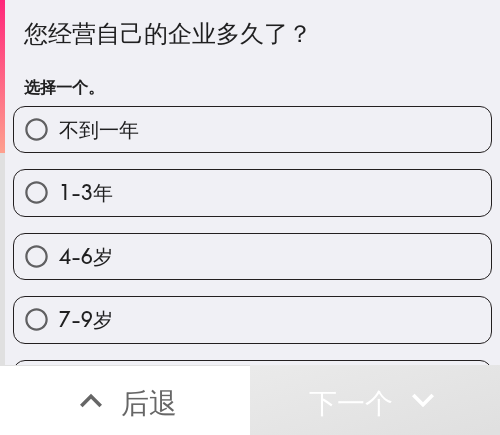 scroll, scrollTop: 59, scrollLeft: 0, axis: vertical 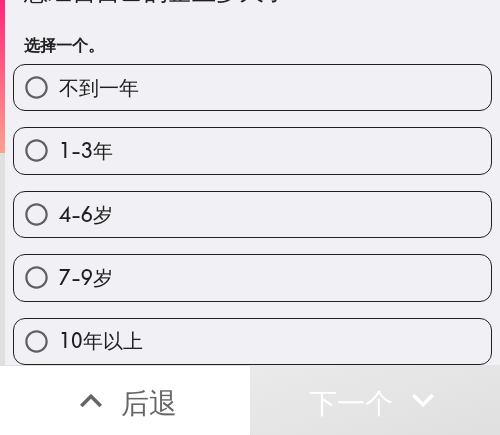 click on "7-9岁" at bounding box center [252, 277] 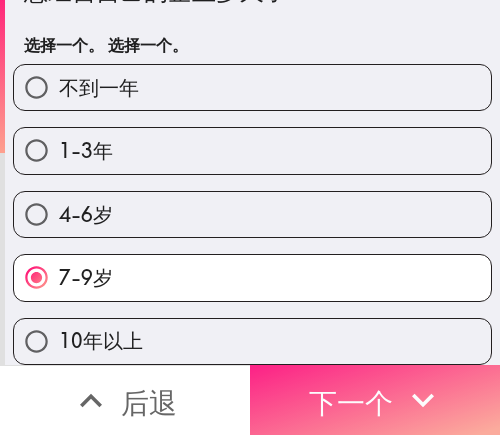click on "下一个" at bounding box center [351, 402] 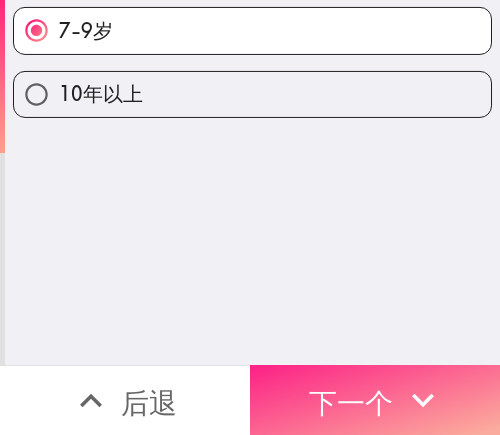 scroll, scrollTop: 0, scrollLeft: 0, axis: both 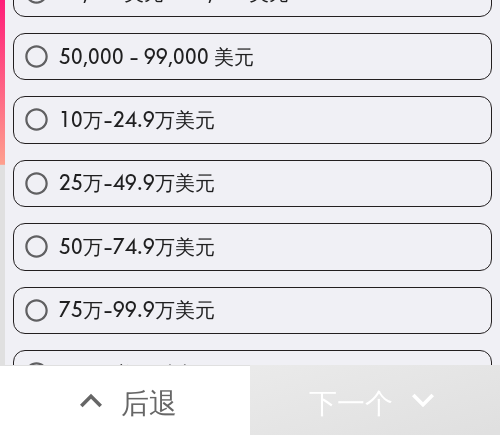 click on "10万-24.9万美元" at bounding box center [252, 119] 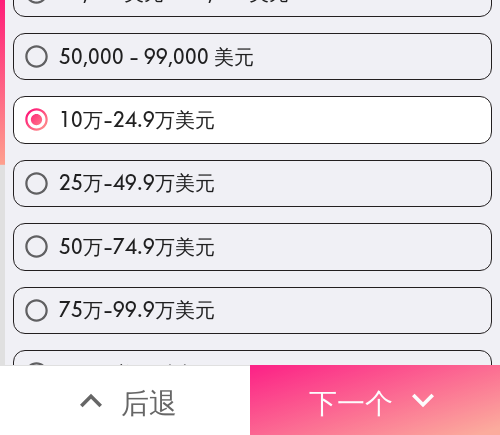 click on "下一个" at bounding box center (375, 400) 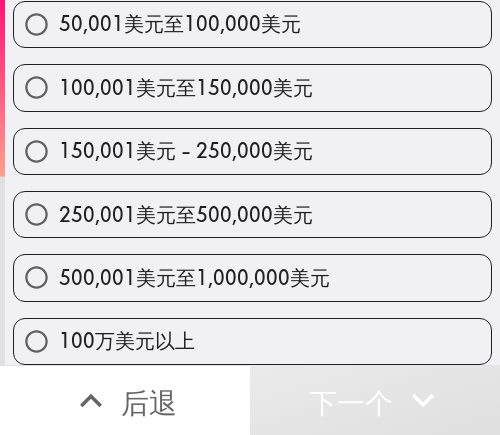 scroll, scrollTop: 276, scrollLeft: 0, axis: vertical 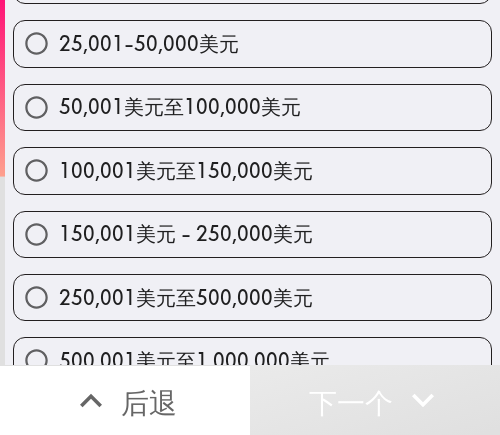 drag, startPoint x: 224, startPoint y: 176, endPoint x: 240, endPoint y: 174, distance: 16.124516 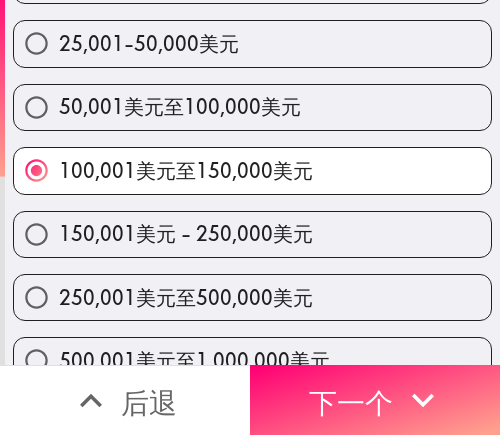drag, startPoint x: 407, startPoint y: 378, endPoint x: 484, endPoint y: 379, distance: 77.00649 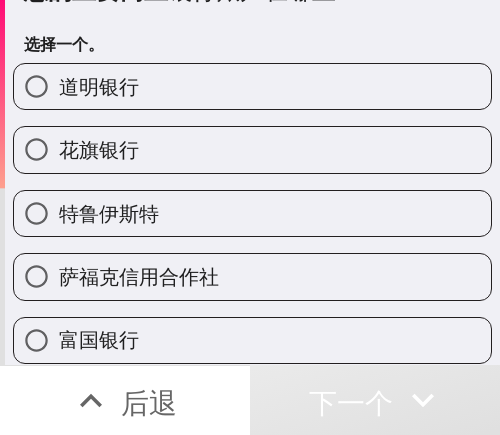 scroll, scrollTop: 143, scrollLeft: 0, axis: vertical 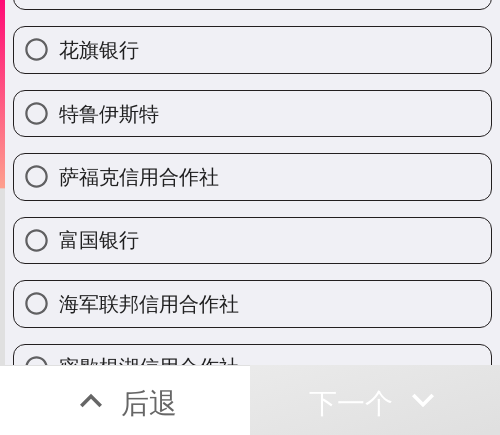 click on "花旗银行" at bounding box center (252, 49) 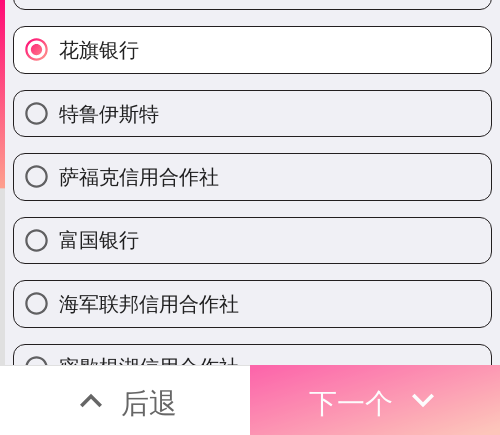 click on "下一个" at bounding box center (351, 402) 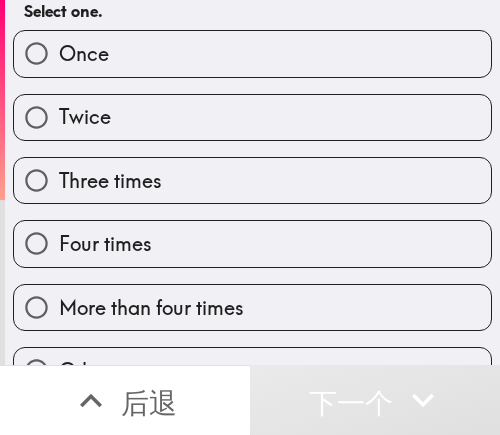 scroll, scrollTop: 0, scrollLeft: 0, axis: both 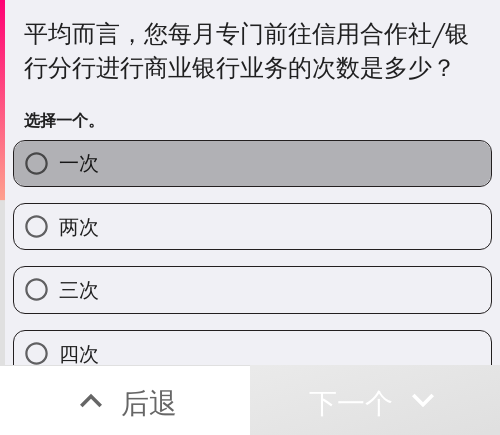 drag, startPoint x: 318, startPoint y: 192, endPoint x: 494, endPoint y: 198, distance: 176.10225 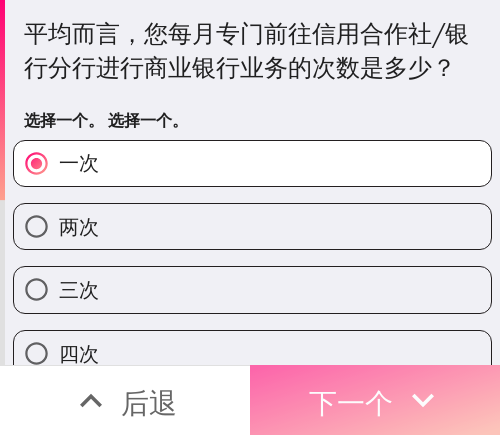 click 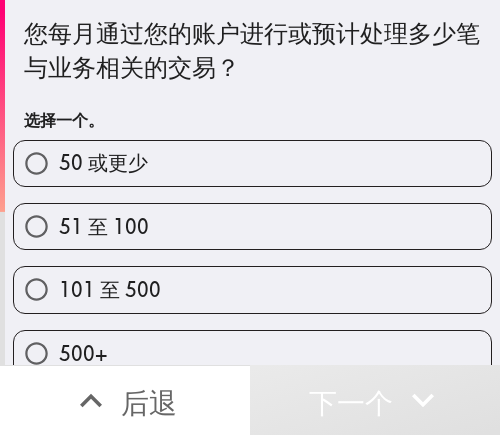drag, startPoint x: 220, startPoint y: 162, endPoint x: 481, endPoint y: 157, distance: 261.04788 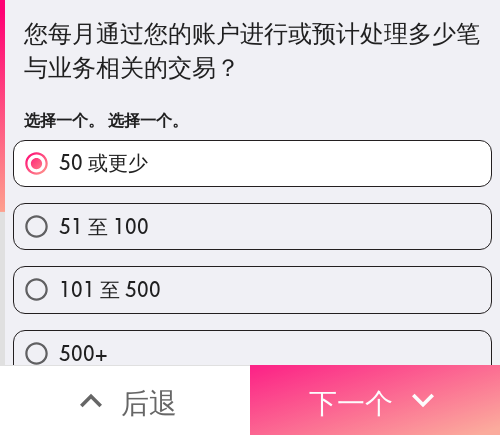 click on "下一个" at bounding box center [351, 402] 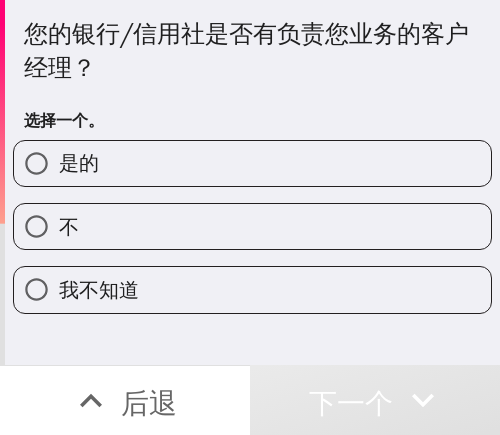 click on "是的" at bounding box center (252, 163) 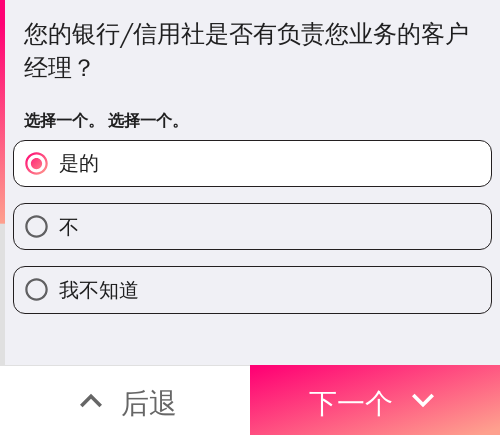 drag, startPoint x: 362, startPoint y: 239, endPoint x: 375, endPoint y: 239, distance: 13 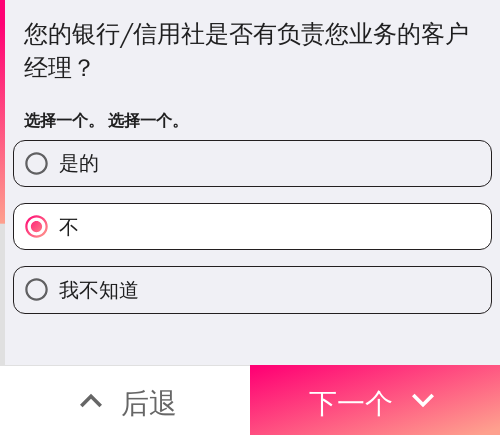 drag, startPoint x: 387, startPoint y: 380, endPoint x: 485, endPoint y: 379, distance: 98.005104 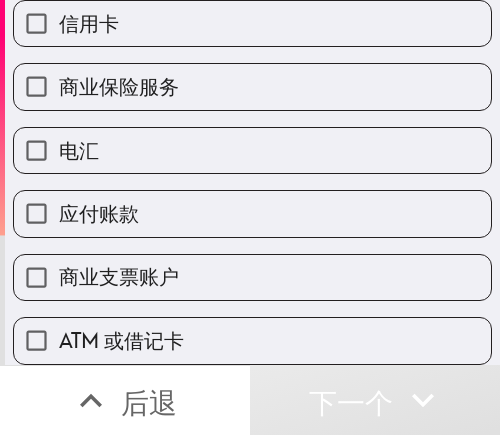 scroll, scrollTop: 500, scrollLeft: 0, axis: vertical 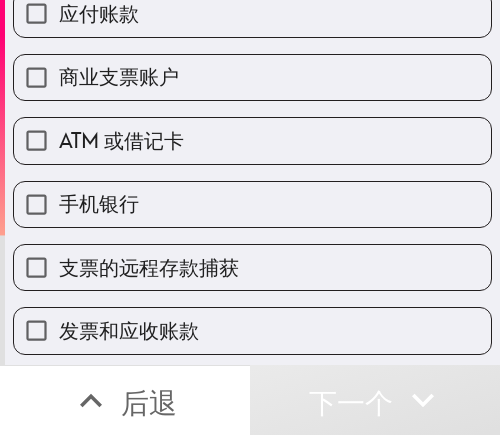 click on "ATM 或借记卡" at bounding box center (252, 140) 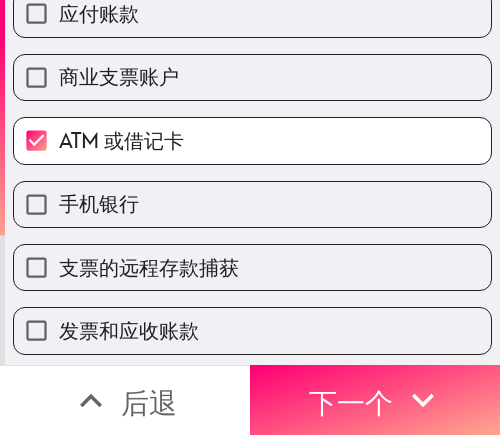 click on "手机银行" at bounding box center (252, 204) 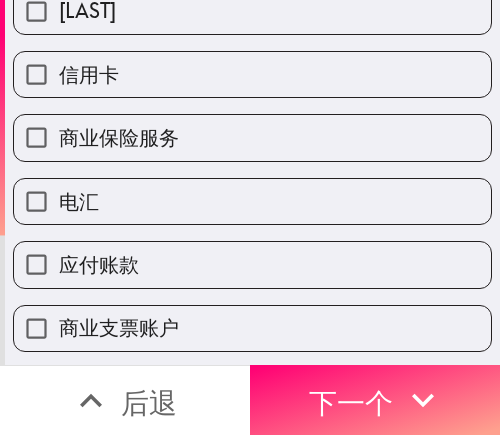 scroll, scrollTop: 200, scrollLeft: 0, axis: vertical 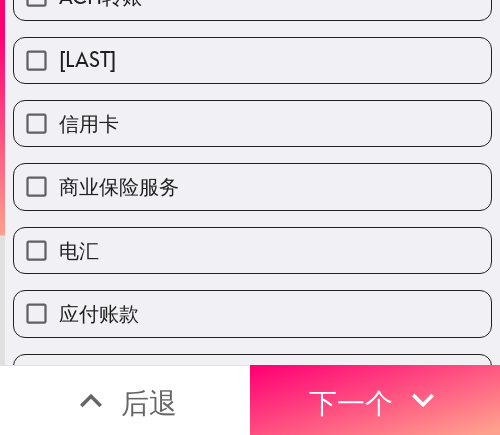 click on "信用卡" at bounding box center (252, 123) 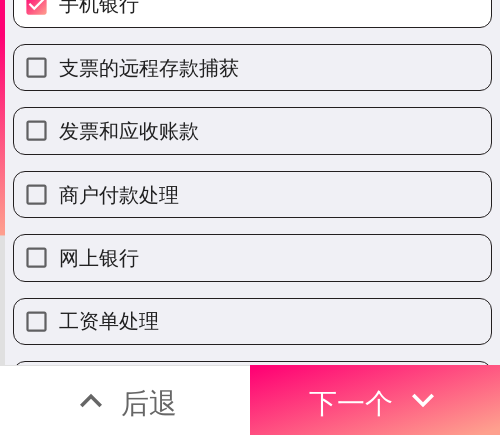 scroll, scrollTop: 800, scrollLeft: 0, axis: vertical 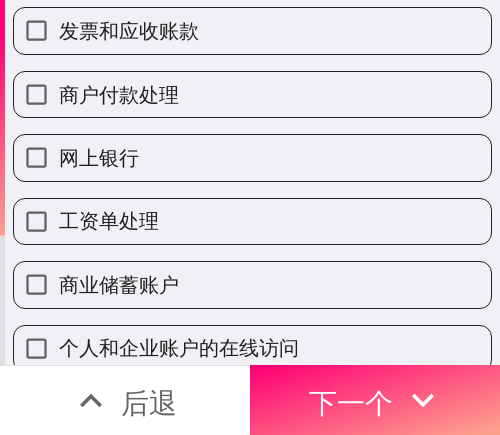 click on "网上银行" at bounding box center [252, 157] 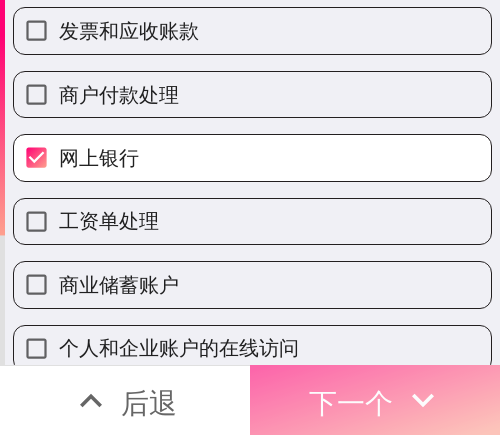 click 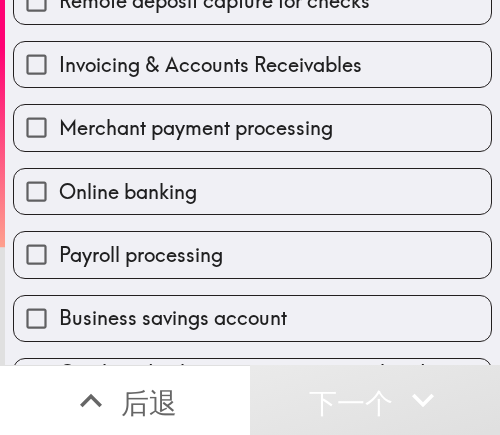 scroll, scrollTop: 732, scrollLeft: 0, axis: vertical 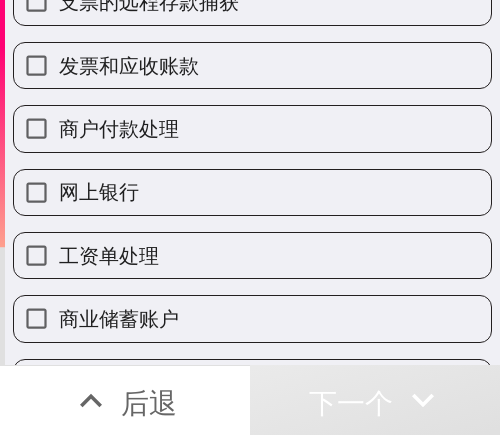 click on "工资单处理" at bounding box center [109, 255] 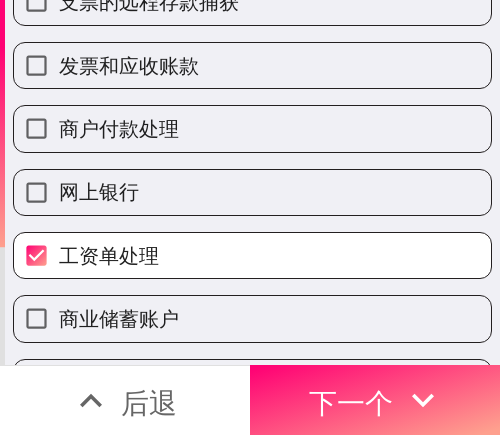 click on "工资单处理" at bounding box center (109, 255) 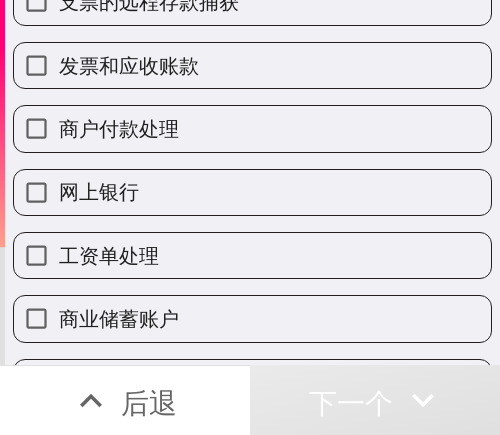 click on "工资单处理" at bounding box center [109, 255] 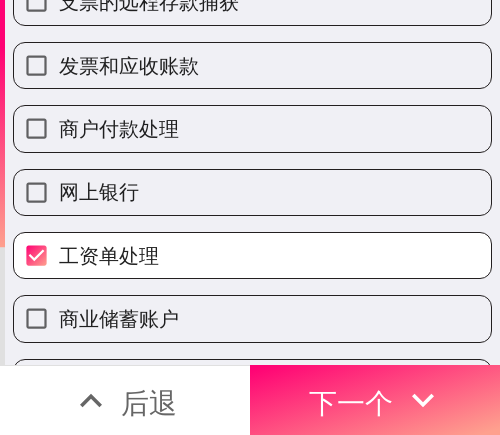 click on "商户付款处理" at bounding box center [119, 128] 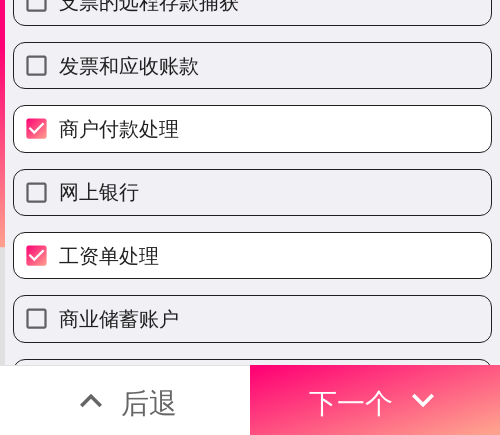 click on "发票和应收账款" at bounding box center (252, 65) 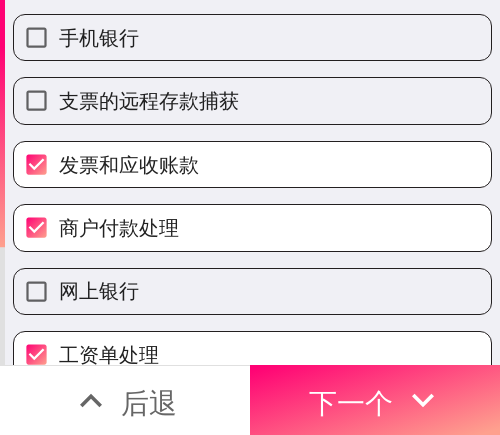 scroll, scrollTop: 632, scrollLeft: 0, axis: vertical 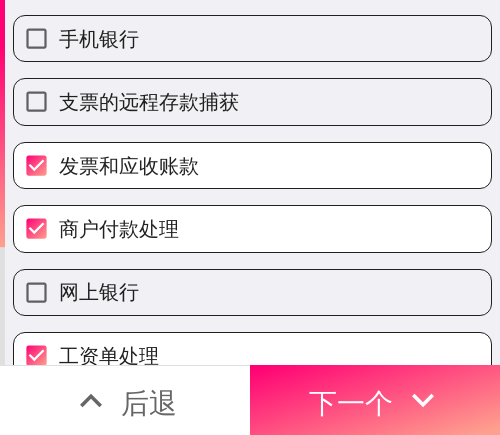 click on "支票的远程存款捕获" at bounding box center [149, 101] 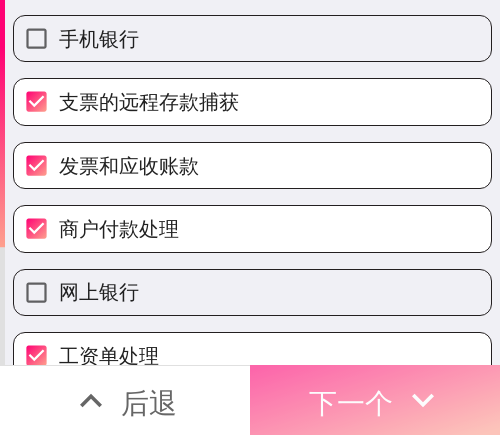 click on "下一个" at bounding box center (351, 402) 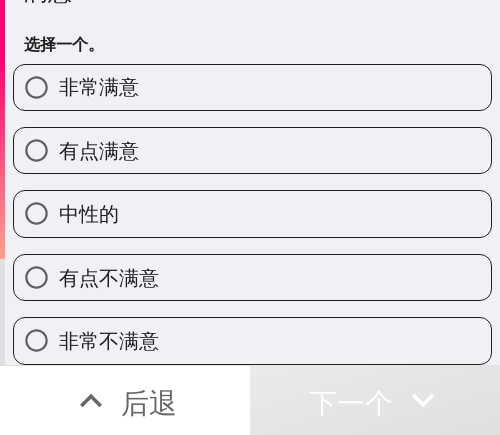 scroll, scrollTop: 92, scrollLeft: 0, axis: vertical 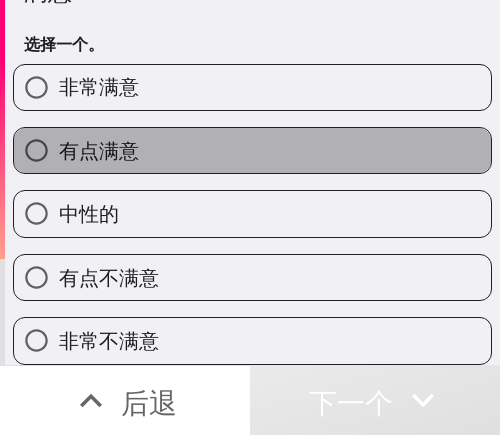 drag, startPoint x: 345, startPoint y: 126, endPoint x: 466, endPoint y: 126, distance: 121 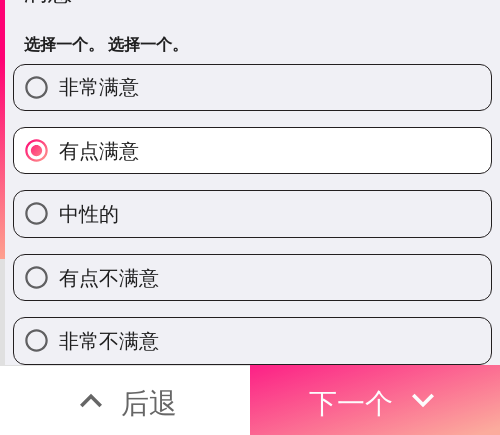click 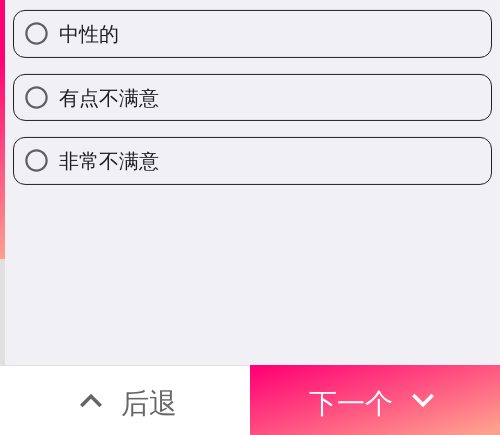 scroll, scrollTop: 0, scrollLeft: 0, axis: both 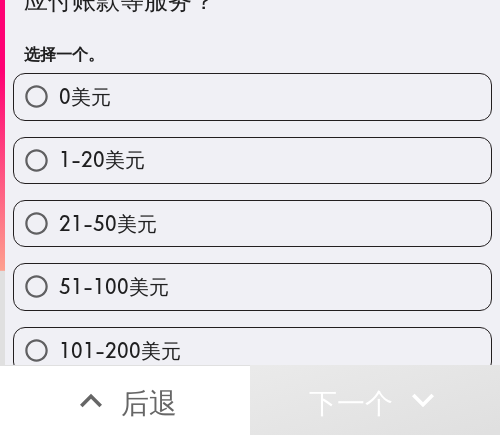 drag, startPoint x: 395, startPoint y: 281, endPoint x: 482, endPoint y: 281, distance: 87 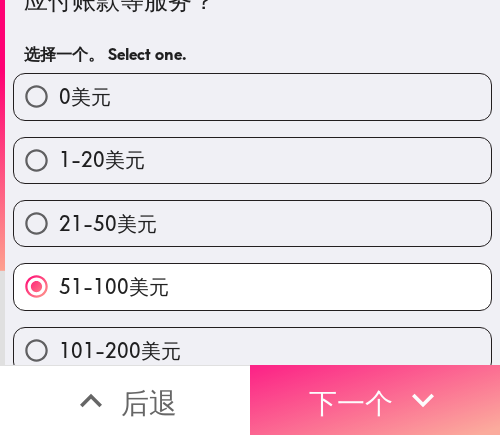 click 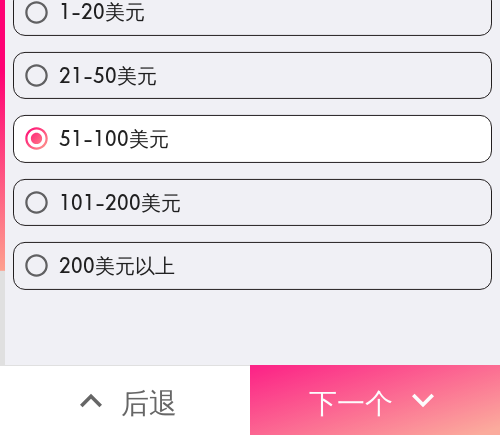 scroll, scrollTop: 0, scrollLeft: 0, axis: both 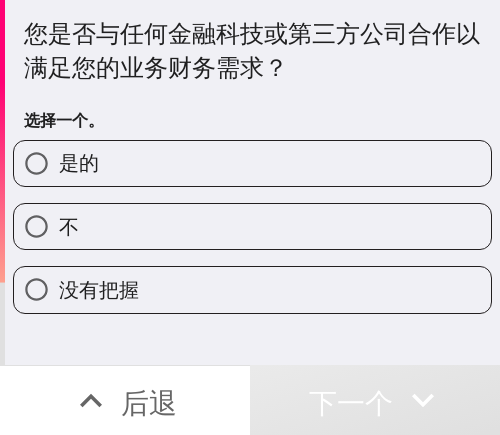 click on "不" at bounding box center [252, 226] 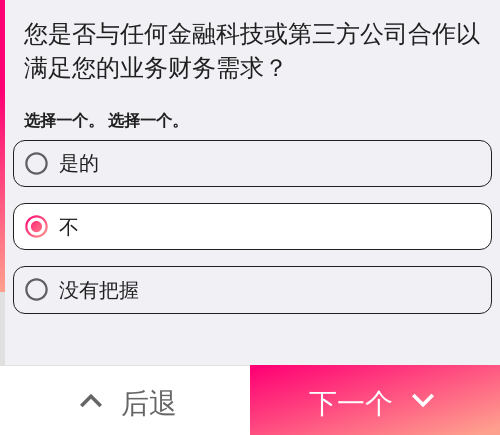 drag, startPoint x: 349, startPoint y: 396, endPoint x: 485, endPoint y: 392, distance: 136.0588 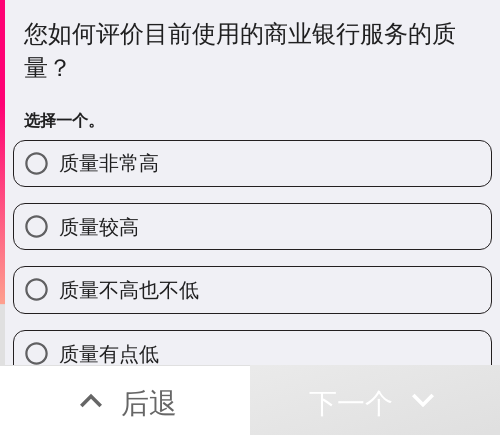 drag, startPoint x: 335, startPoint y: 215, endPoint x: 458, endPoint y: 215, distance: 123 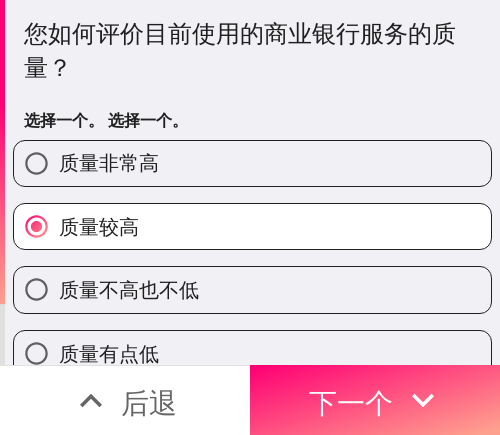 drag, startPoint x: 369, startPoint y: 375, endPoint x: 490, endPoint y: 375, distance: 121 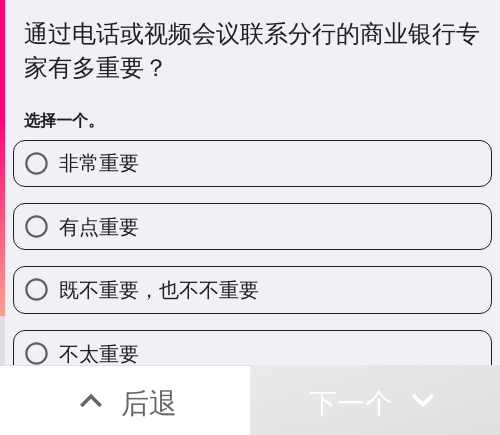drag, startPoint x: 258, startPoint y: 231, endPoint x: 272, endPoint y: 228, distance: 14.3178215 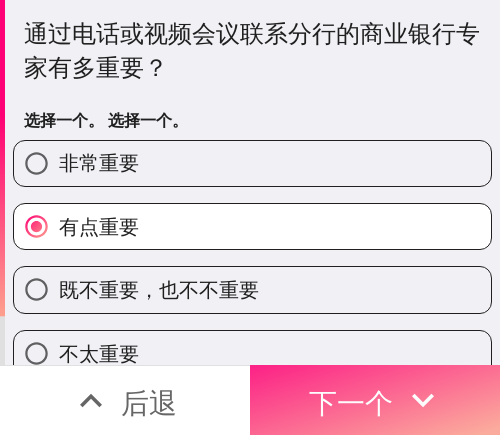 click on "下一个" at bounding box center (351, 402) 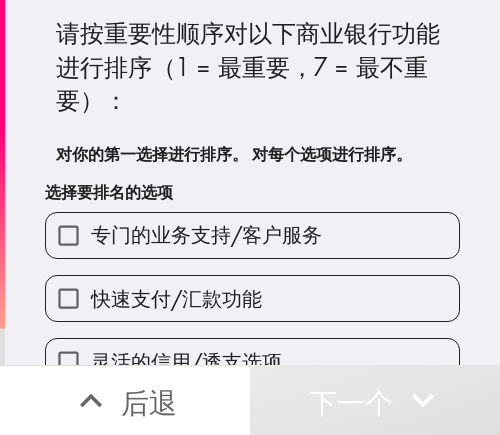 click on "快速支付/汇款功能" at bounding box center (252, 298) 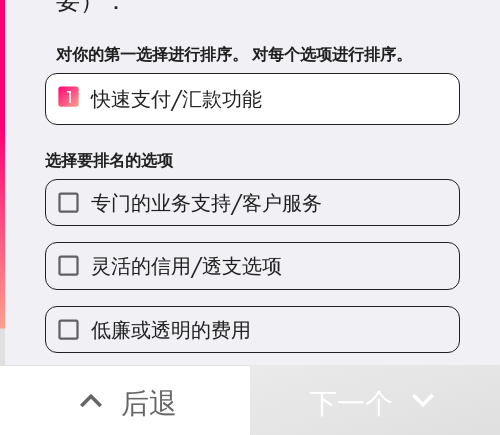 click on "灵活的信用/透支选项" at bounding box center (186, 266) 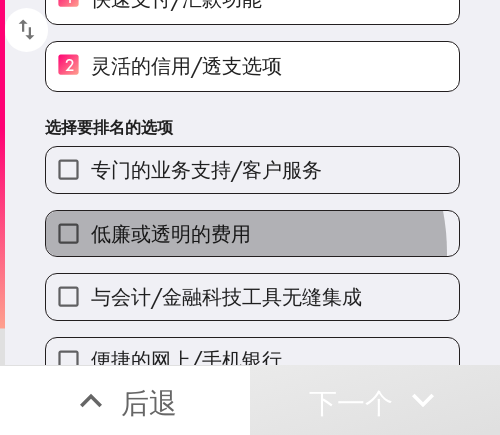 click on "低廉或透明的费用" at bounding box center [252, 233] 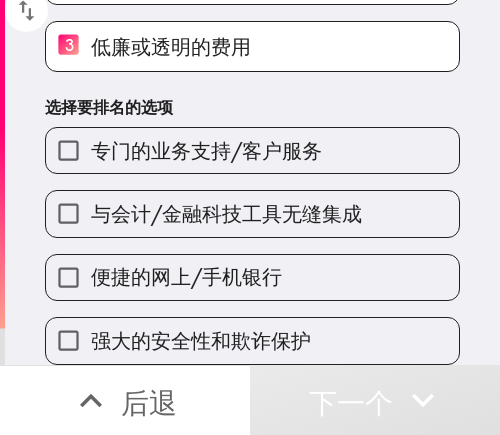 click on "便捷的网上/手机银行" at bounding box center (186, 276) 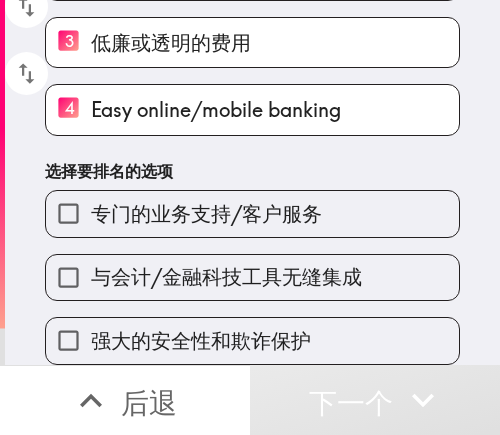 scroll, scrollTop: 308, scrollLeft: 0, axis: vertical 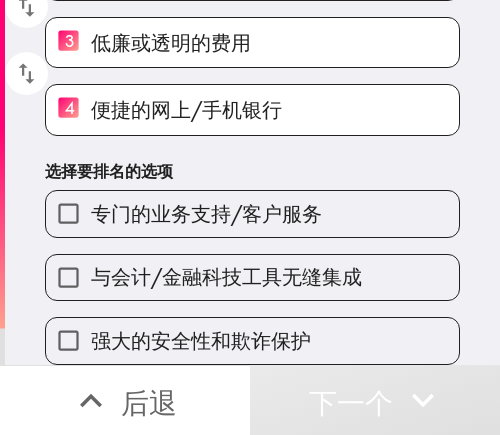 click on "与会计/金融科技工具无缝集成" at bounding box center (226, 276) 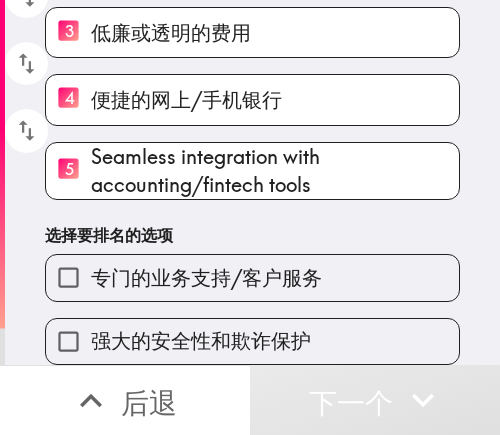 click on "选择要排名的选项" at bounding box center [252, 235] 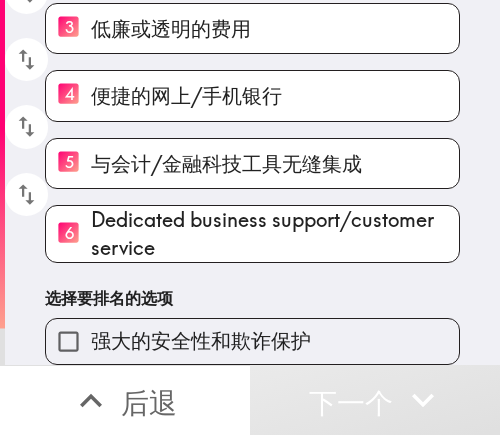 click on "强大的安全性和欺诈保护" at bounding box center [201, 340] 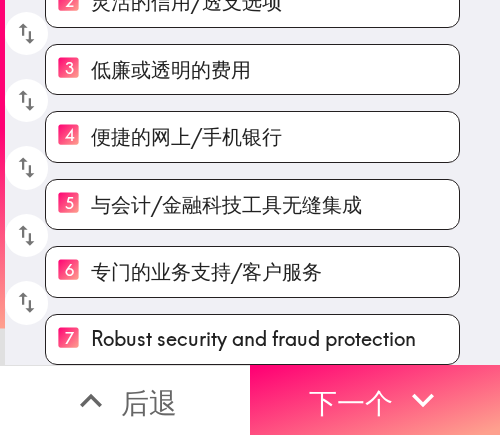 scroll, scrollTop: 281, scrollLeft: 0, axis: vertical 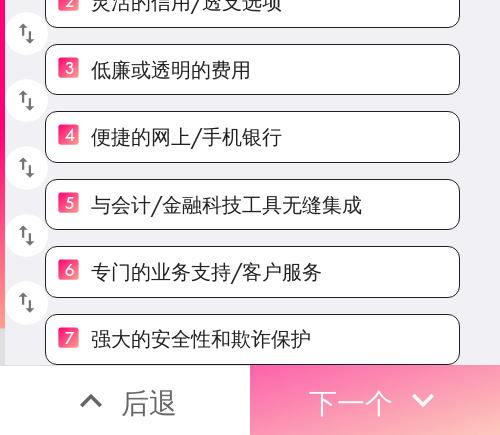 click on "下一个" at bounding box center [351, 402] 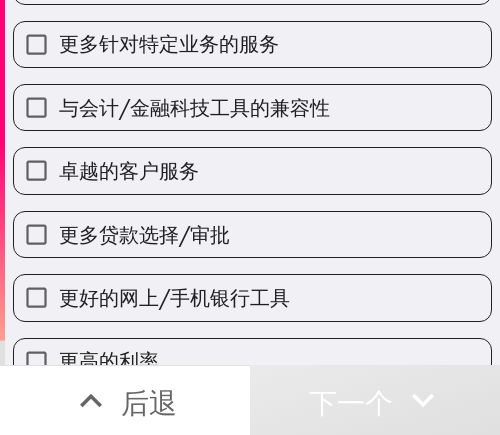 scroll, scrollTop: 149, scrollLeft: 0, axis: vertical 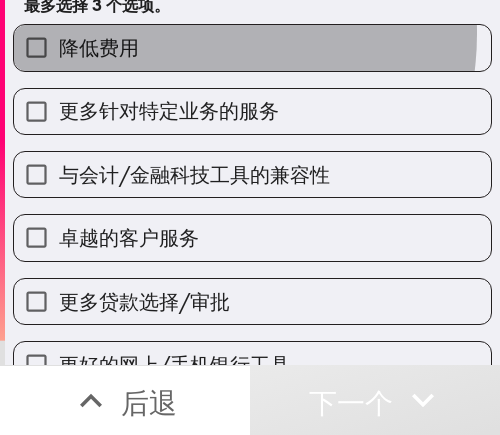 click on "降低费用" at bounding box center (252, 47) 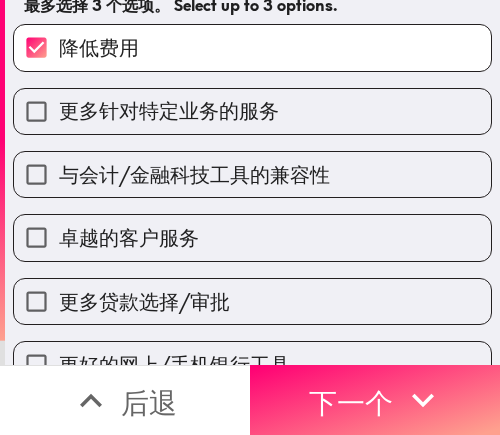 drag, startPoint x: 149, startPoint y: 162, endPoint x: 158, endPoint y: 221, distance: 59.682495 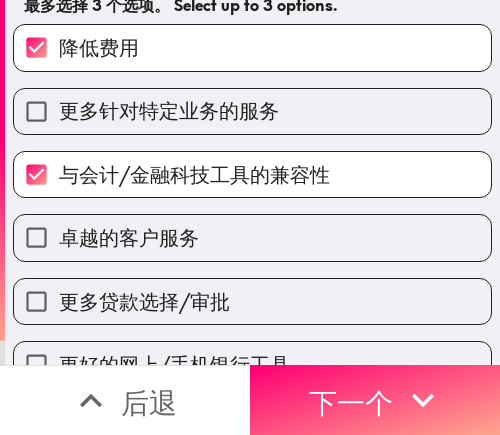 click on "更多贷款选择/审批" at bounding box center [244, 293] 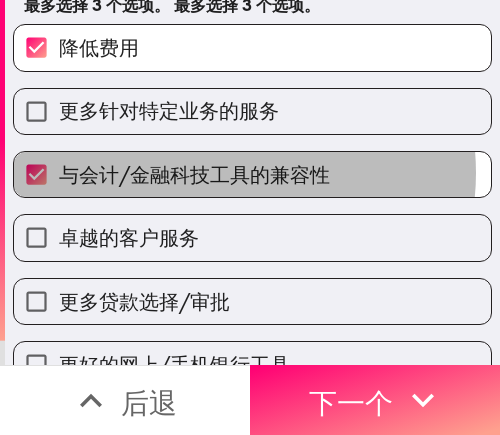 click on "与会计/金融科技工具的兼容性" at bounding box center (194, 174) 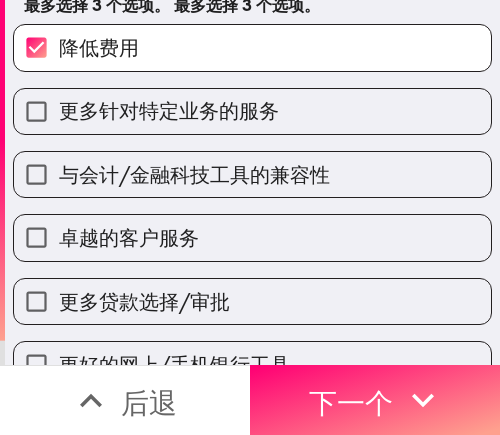 click on "更多贷款选择/审批" at bounding box center (144, 301) 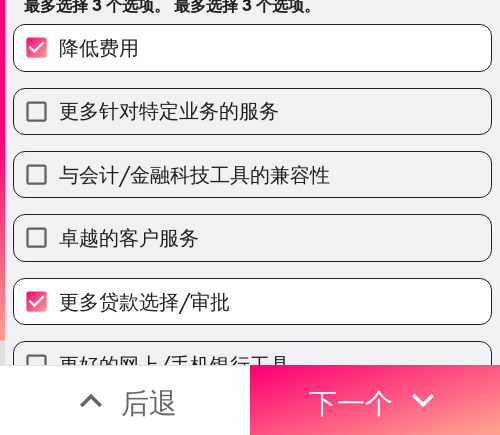 drag, startPoint x: 177, startPoint y: 293, endPoint x: 196, endPoint y: 274, distance: 26.870058 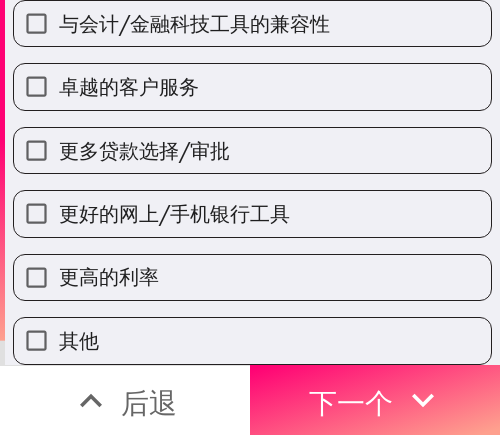 scroll, scrollTop: 317, scrollLeft: 0, axis: vertical 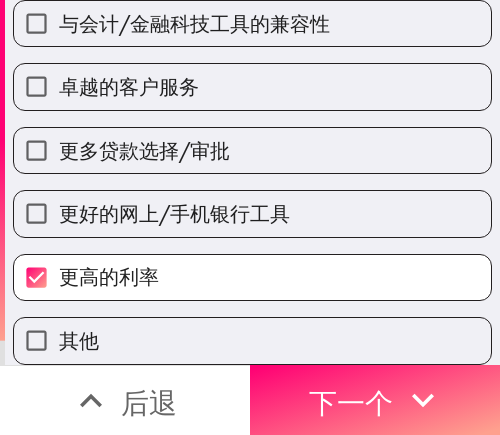 click on "更高的利率" at bounding box center (252, 277) 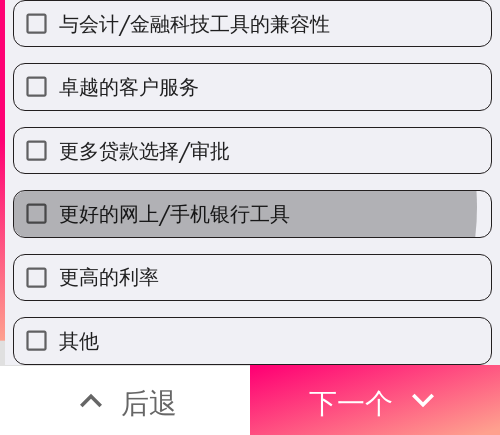 click on "更好的网上/手机银行工具" at bounding box center (174, 213) 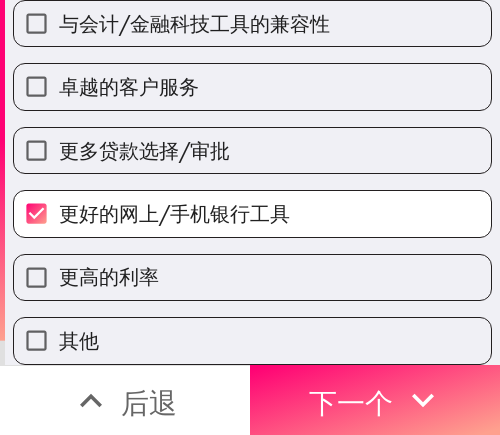 click on "更多贷款选择/审批" at bounding box center [252, 150] 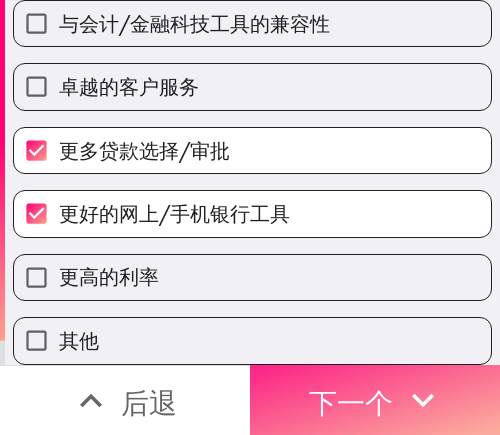 click on "下一个" at bounding box center (351, 402) 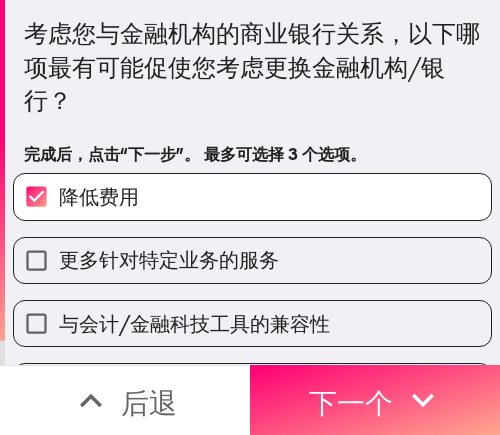 scroll, scrollTop: 0, scrollLeft: 0, axis: both 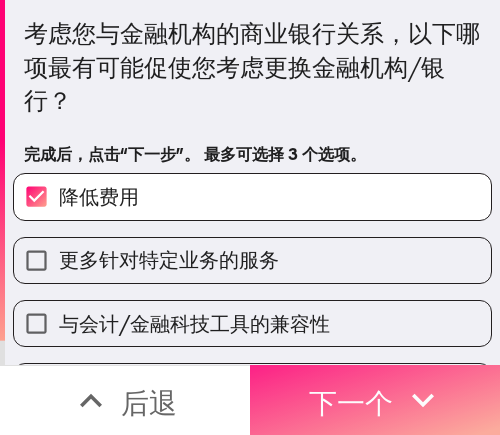 click on "下一个" at bounding box center (351, 400) 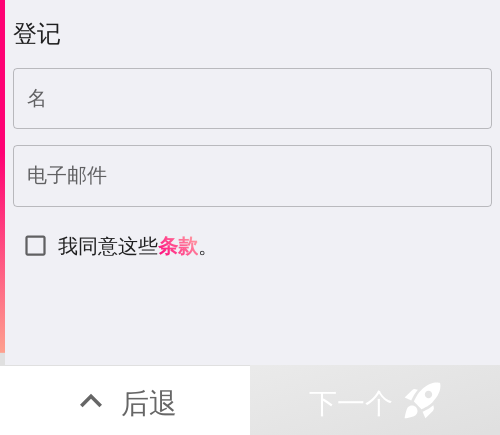 click on "名" at bounding box center (252, 99) 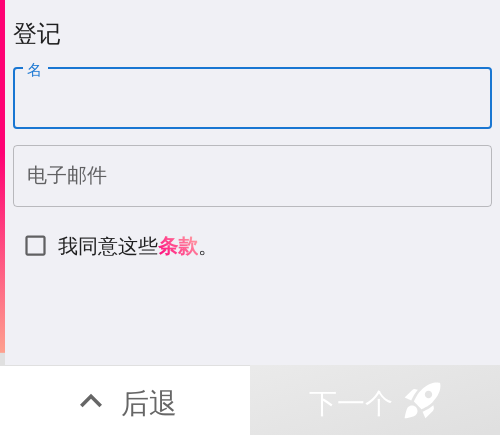 paste on "Donald" 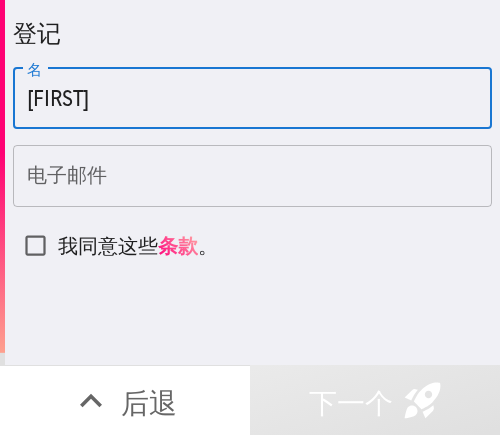 type on "Donald" 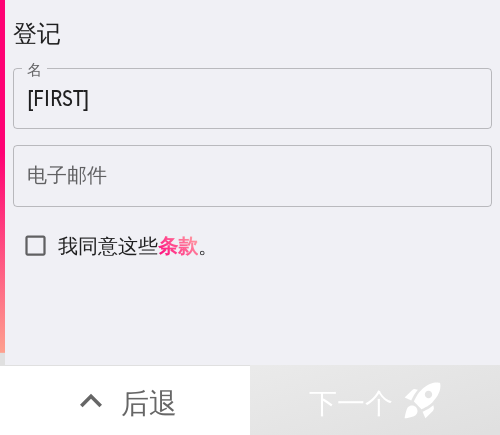 click on "电子邮件" at bounding box center (252, 176) 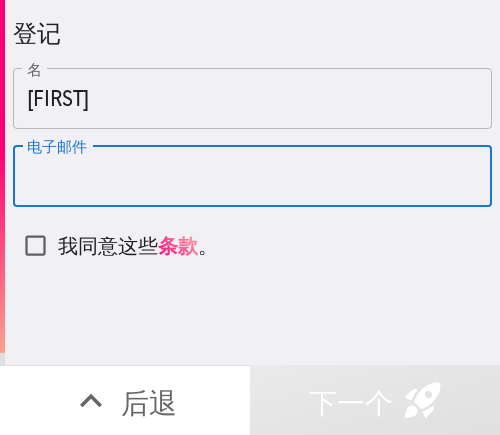 paste on "donaldaliff5@gmail.com" 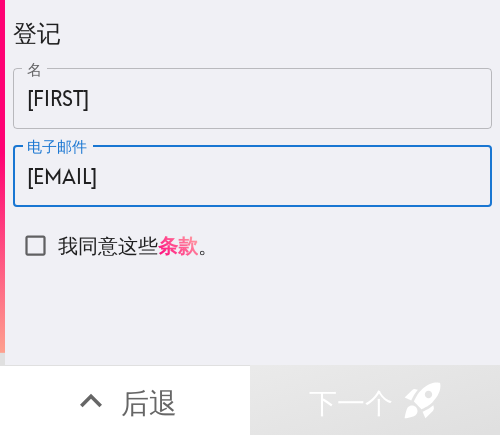 type on "donaldaliff5@gmail.com" 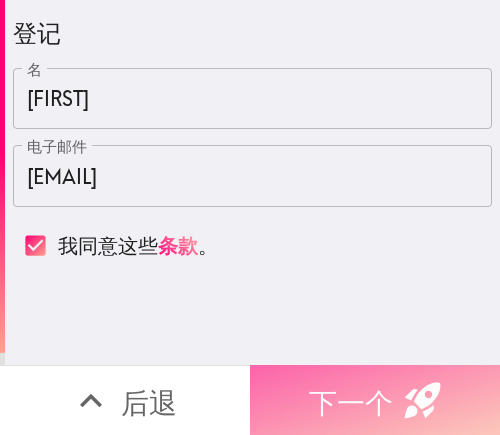click on "下一个" at bounding box center (351, 402) 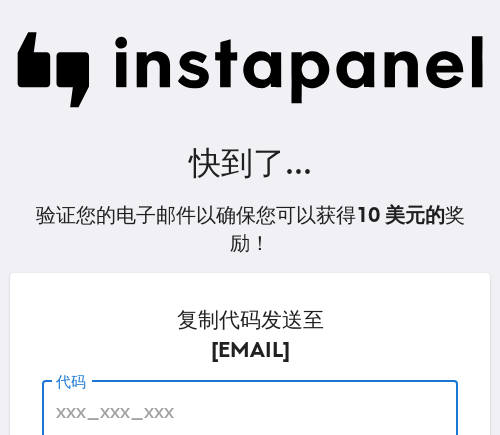 click on "代码" at bounding box center (250, 411) 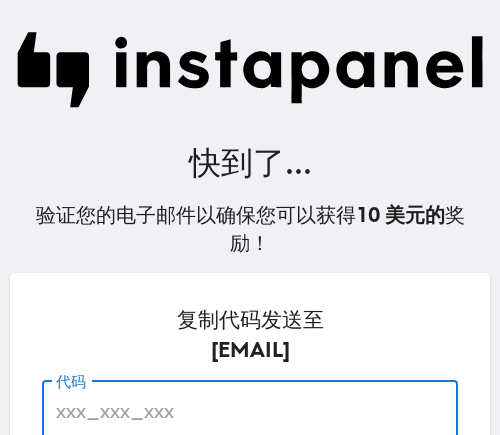 paste on "Dr5_MyU_gFa" 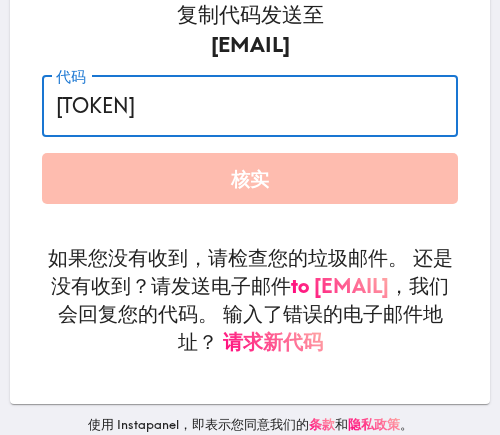 type on "Dr5_MyU_gFa" 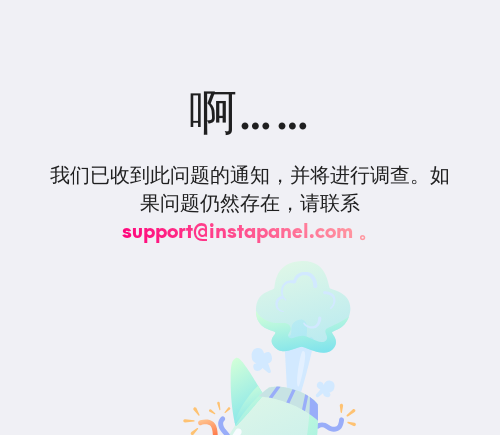 scroll, scrollTop: 0, scrollLeft: 0, axis: both 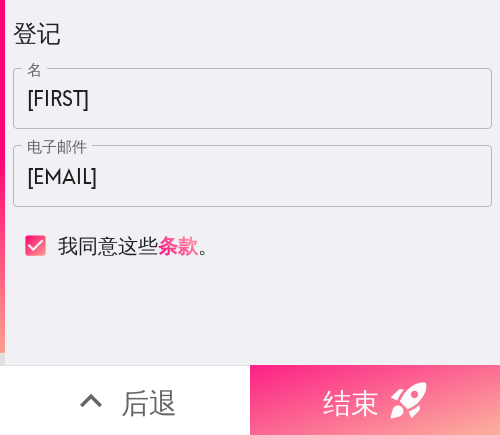 click 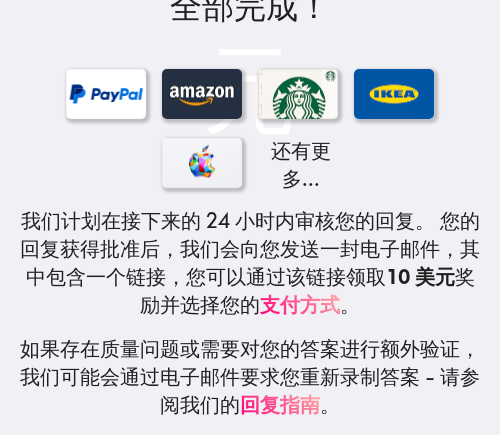 scroll, scrollTop: 433, scrollLeft: 0, axis: vertical 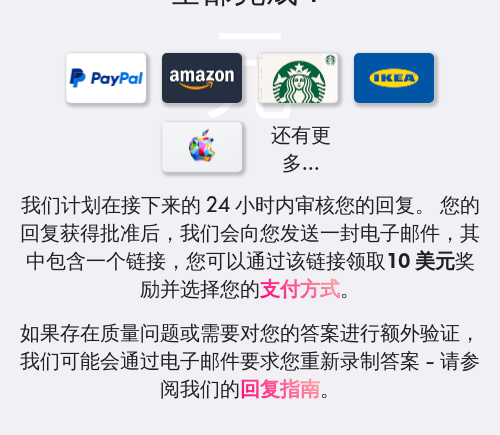 click on "10美元 全部完成！ 还有更多... 我们计划在接下来的 24 小时内审核您的回复。   您的回复获得批准后，我们会向您发送一封电子邮件，其中包含一个链接，您可以通过该链接领取 10 美元 奖励 并选择您的 支付方式 。 如果存在质量问题或需要对您的答案进行额外验证，我们可能会通过电子邮件要求您重新录制答案 - 请参阅我们的 回复指南 。" at bounding box center [250, 9] 